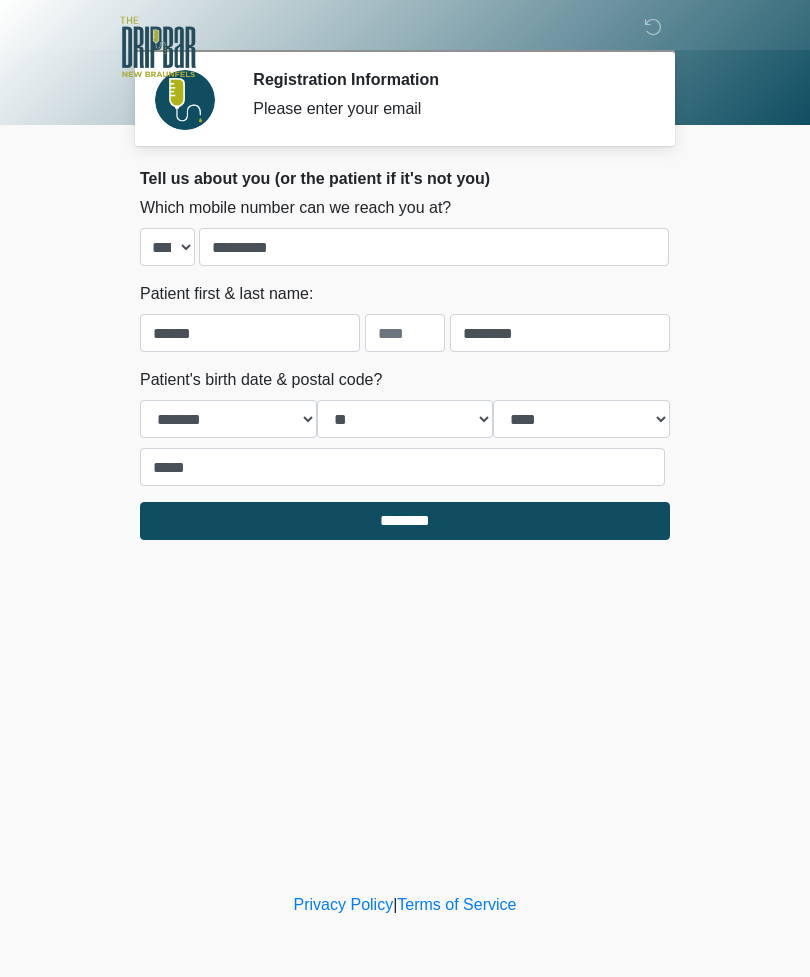 select on "**" 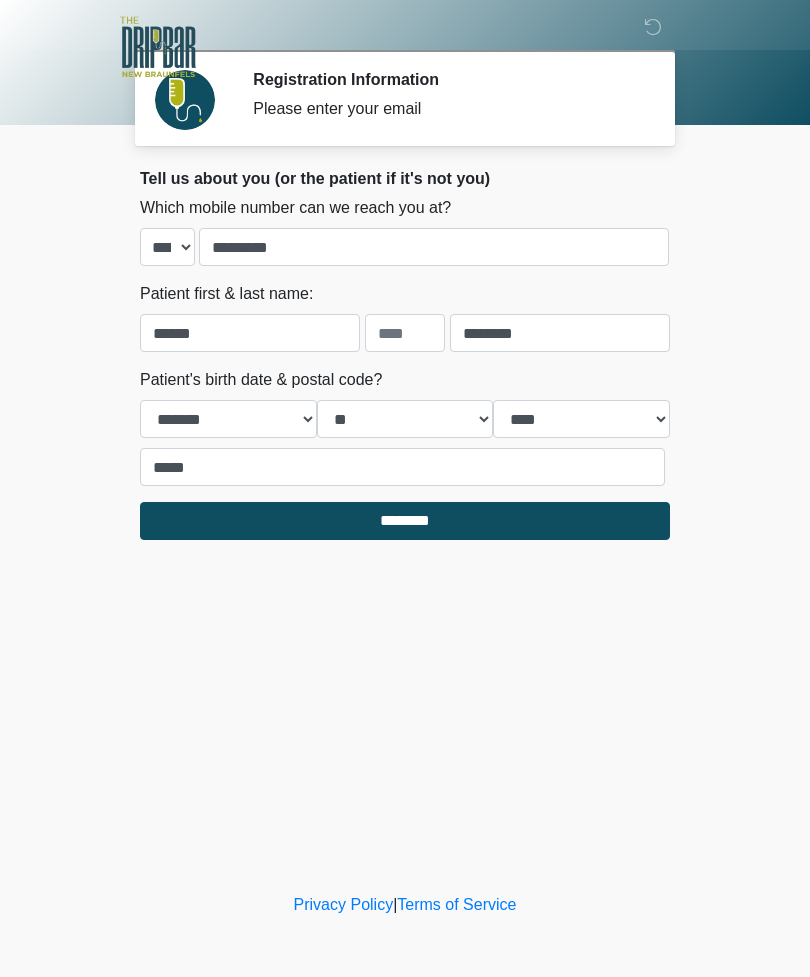 scroll, scrollTop: 0, scrollLeft: 0, axis: both 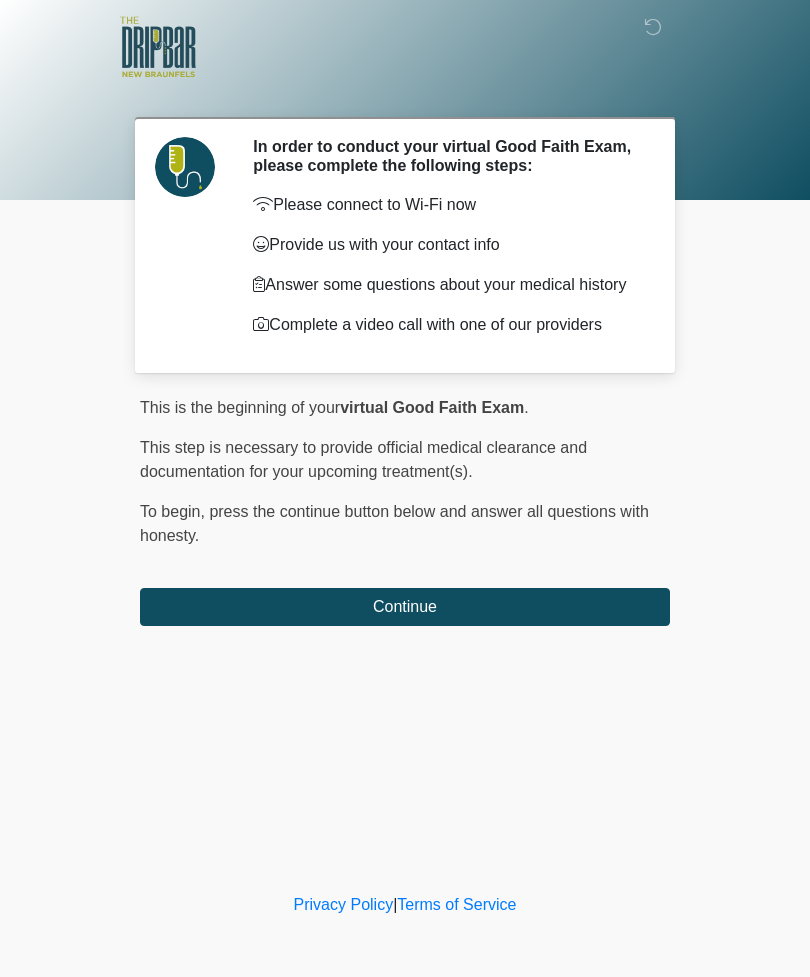 click on "Continue" at bounding box center [405, 607] 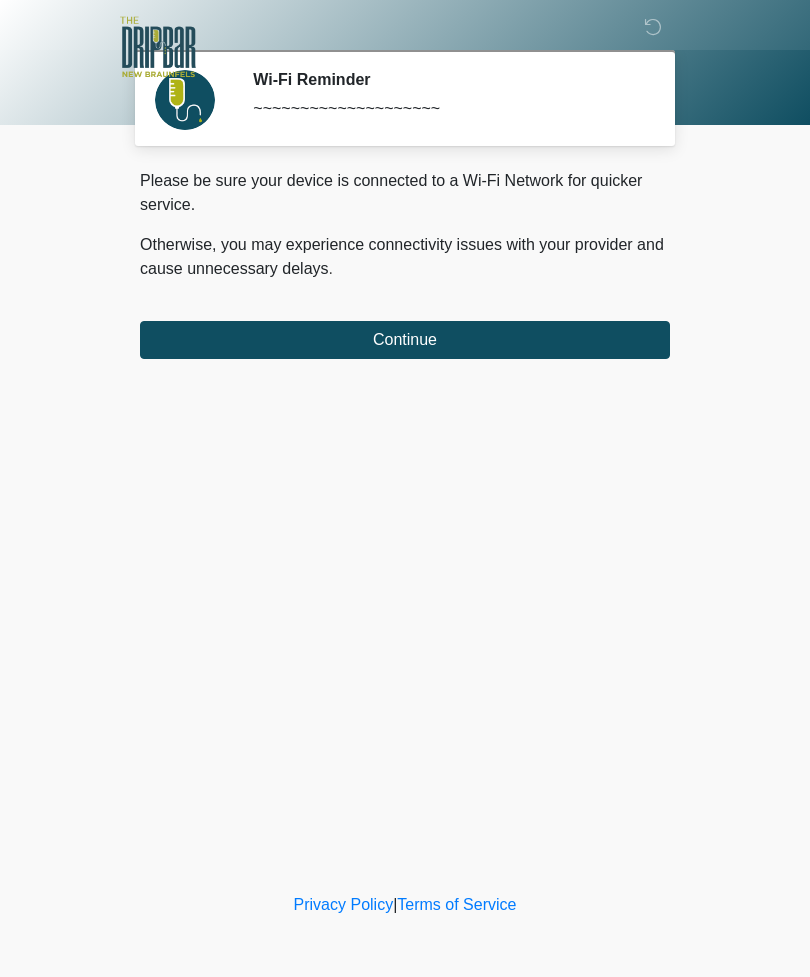 click on "Continue" at bounding box center (405, 340) 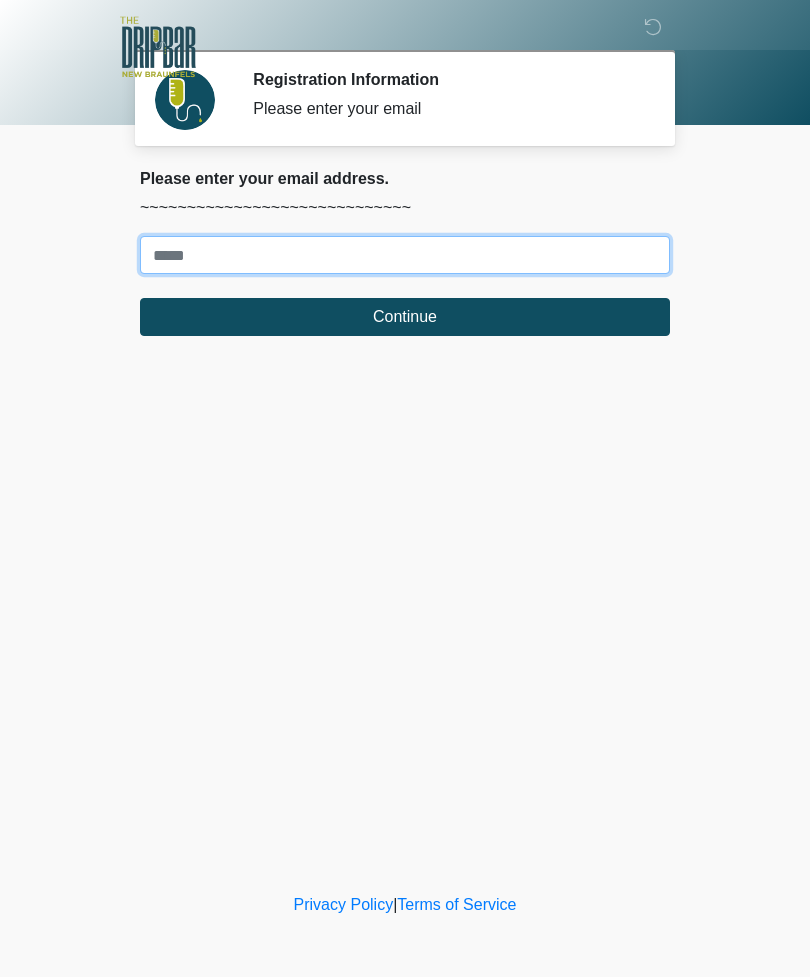 click on "Where should we email your treatment plan?" at bounding box center (405, 255) 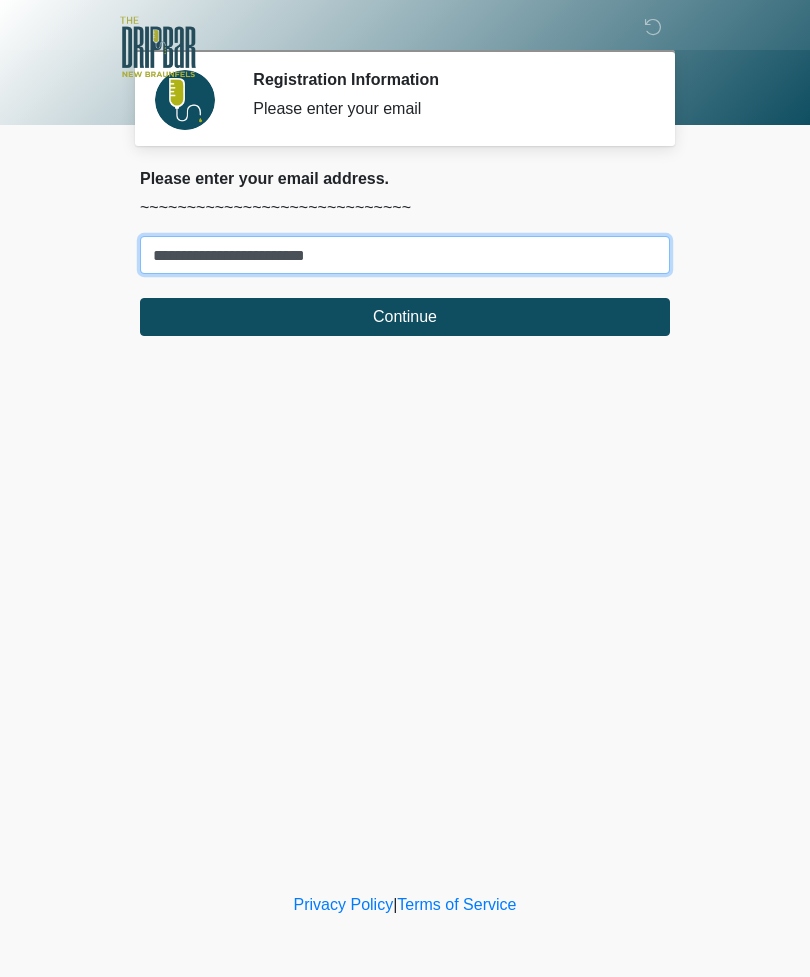 type on "**********" 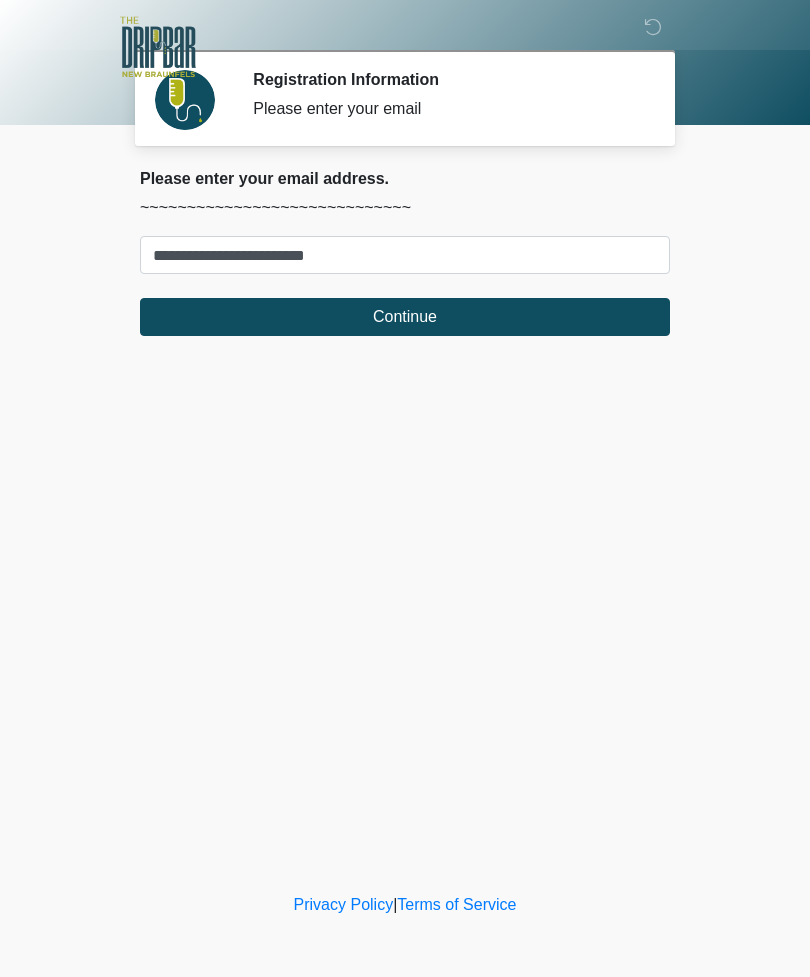 click on "Continue" at bounding box center (405, 317) 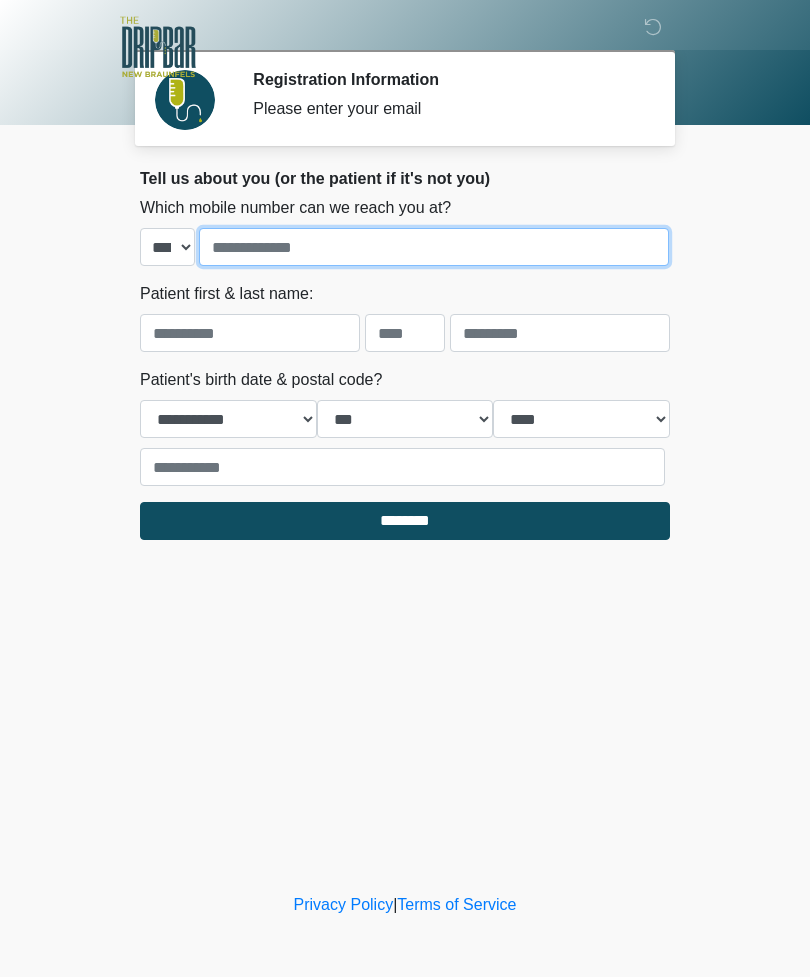 click at bounding box center [434, 247] 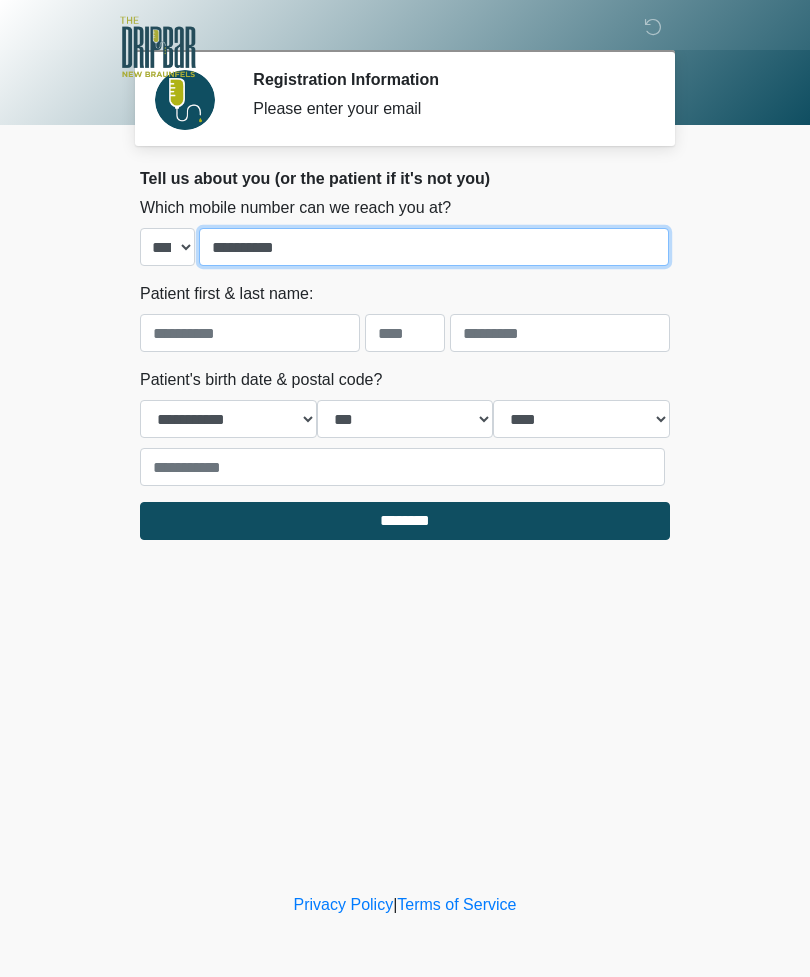 type on "**********" 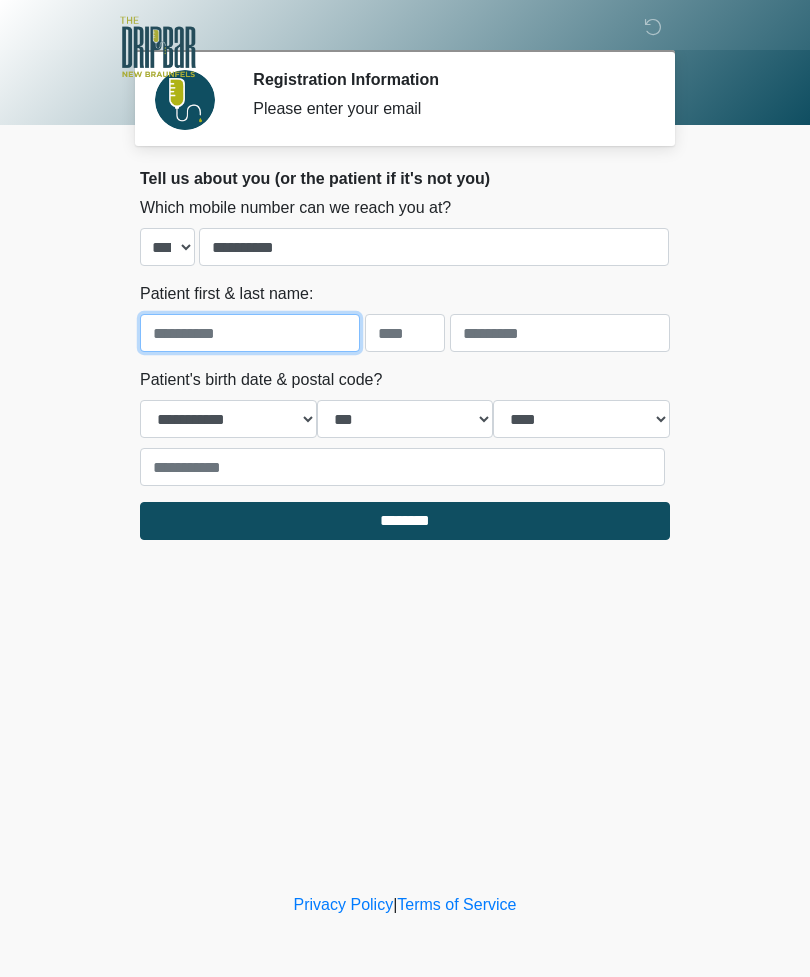 click at bounding box center [250, 333] 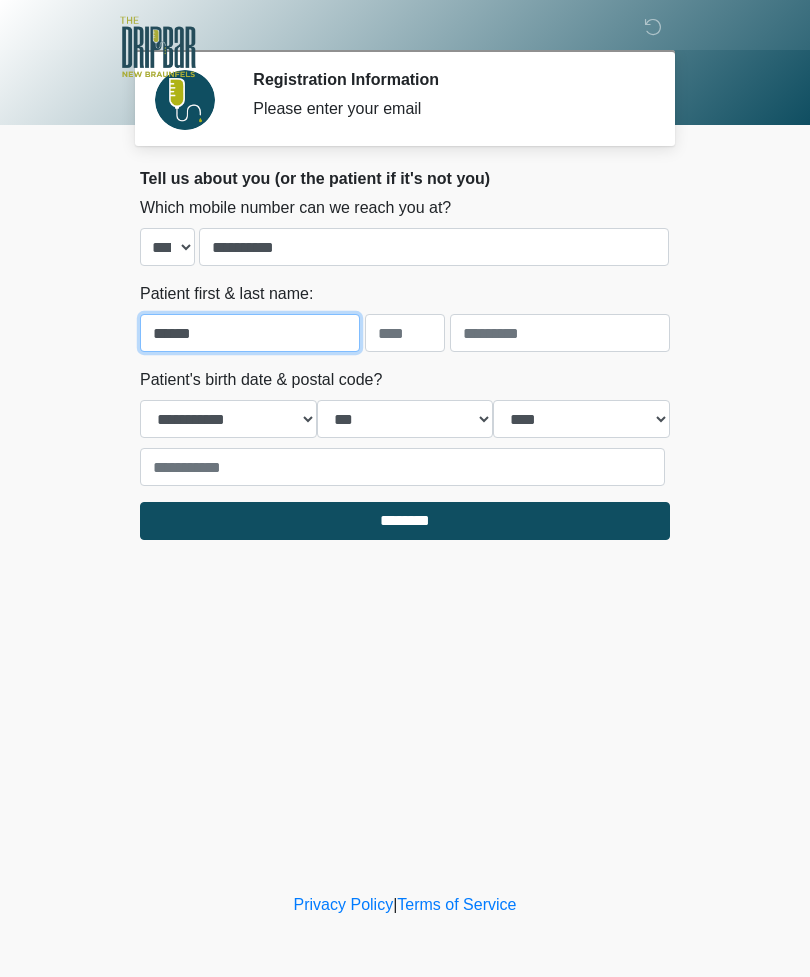 type on "******" 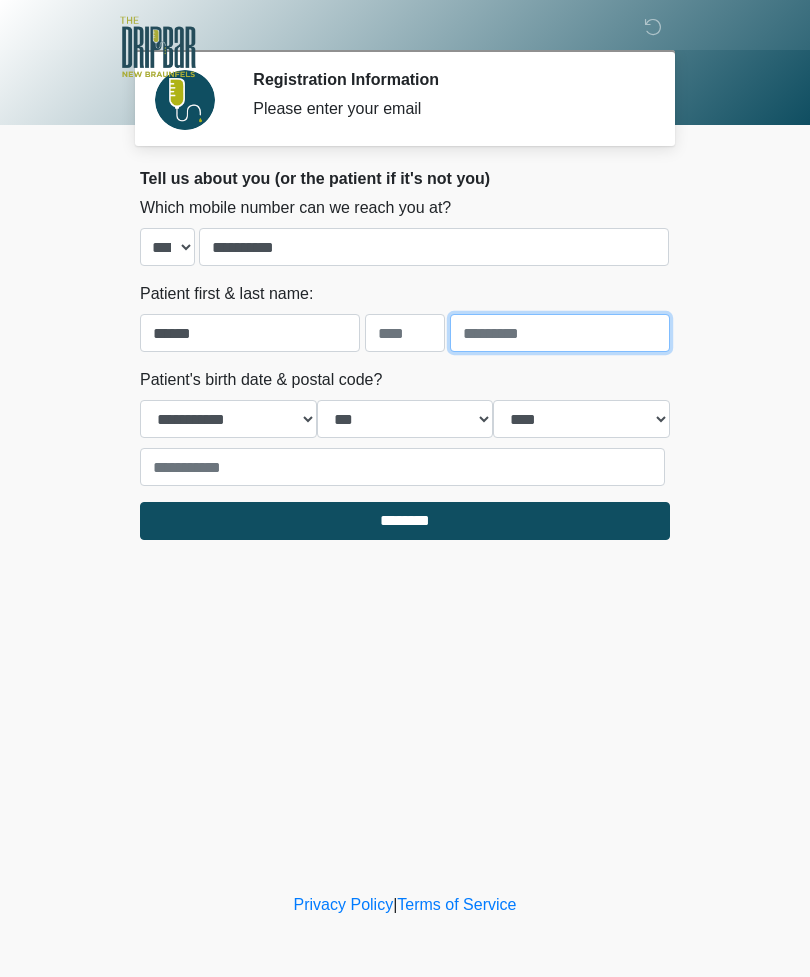 click at bounding box center (560, 333) 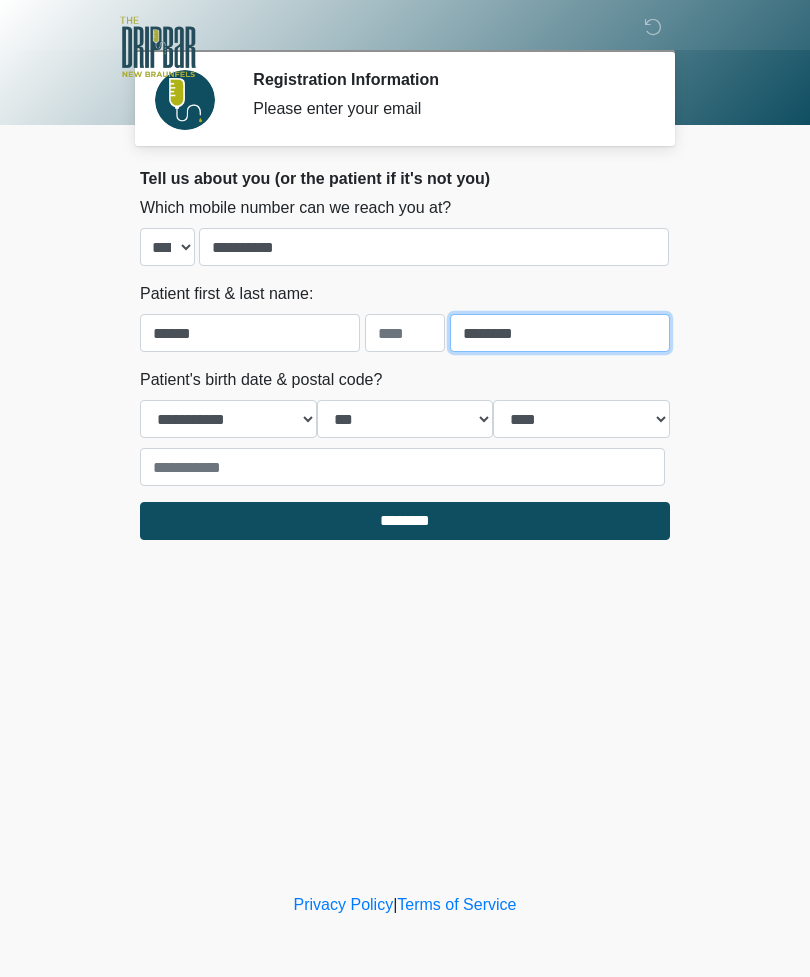 type on "********" 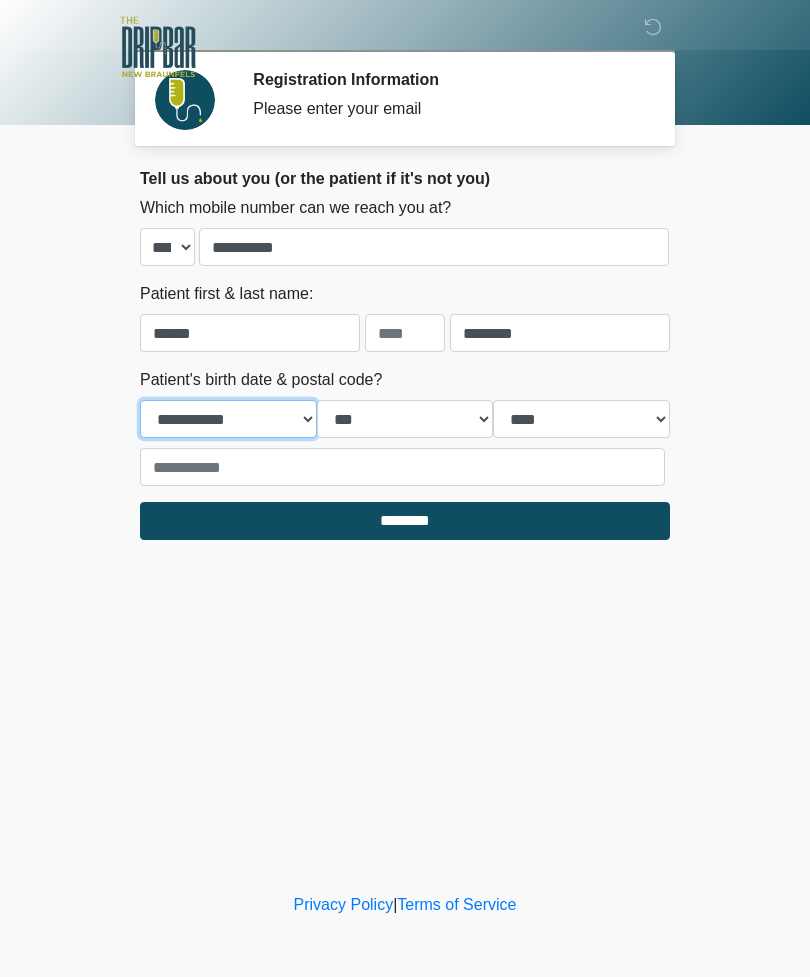click on "**********" at bounding box center (228, 419) 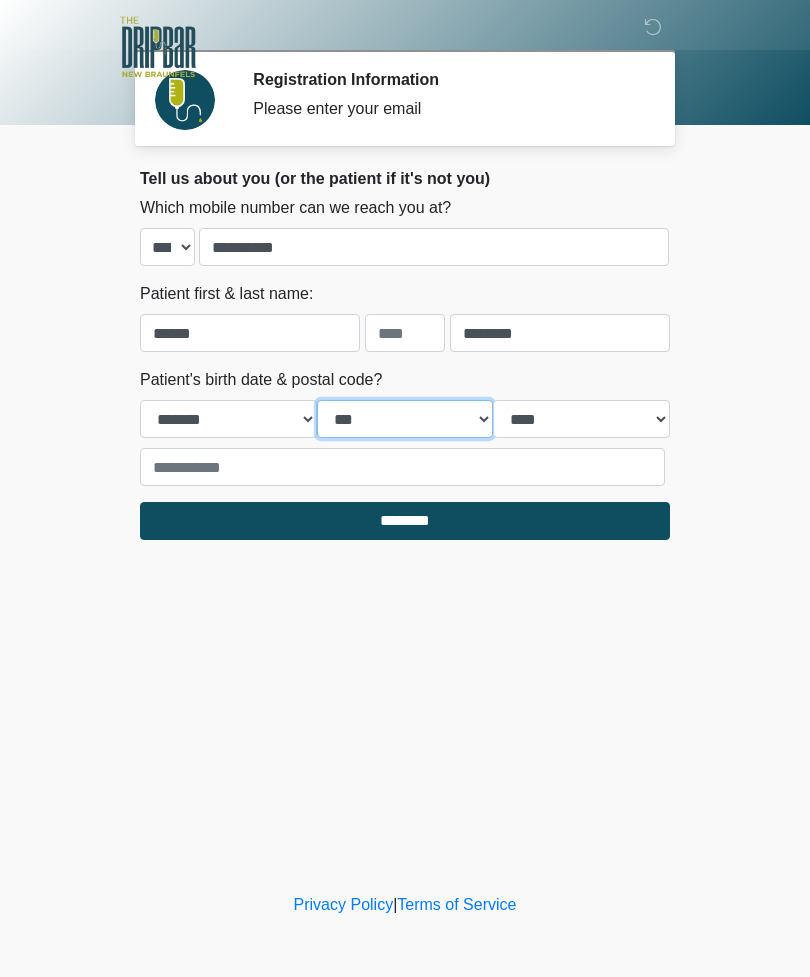 click on "***
*
*
*
*
*
*
*
*
*
**
**
**
**
**
**
**
**
**
**
**
**
**
**
**
**
**
**
**
**
**
**" at bounding box center [405, 419] 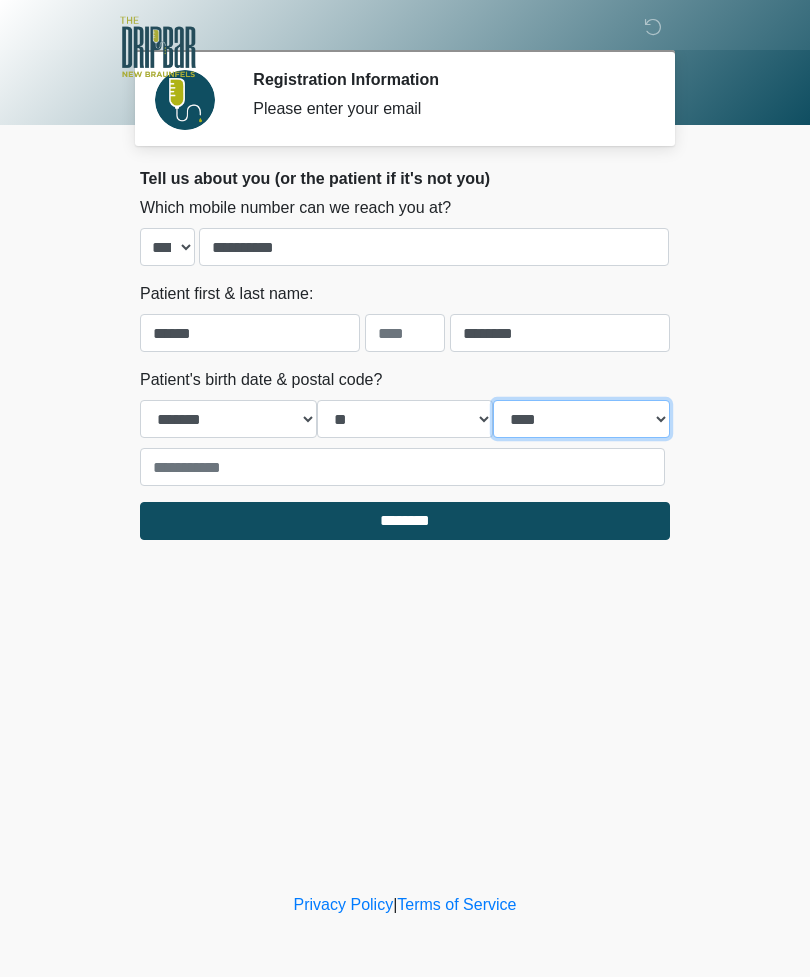 click on "****
****
****
****
****
****
****
****
****
****
****
****
****
****
****
****
****
****
****
****
****
****
****
****
****
****
****
****
****
****
****
****
****
****
****
****
****
****
****
****
****
****
****
****
****
****
****
****
****
****
****
****
****
****
****
****
****
****
****
****
****
****
****
****
****
****
****
****
****
****
****
****
****
****
****
****
****
****
****
****
****
****
****
****
****
****
****
****
****
****
****
****
****
****
****
****
****
****
****
****
****
****" at bounding box center [581, 419] 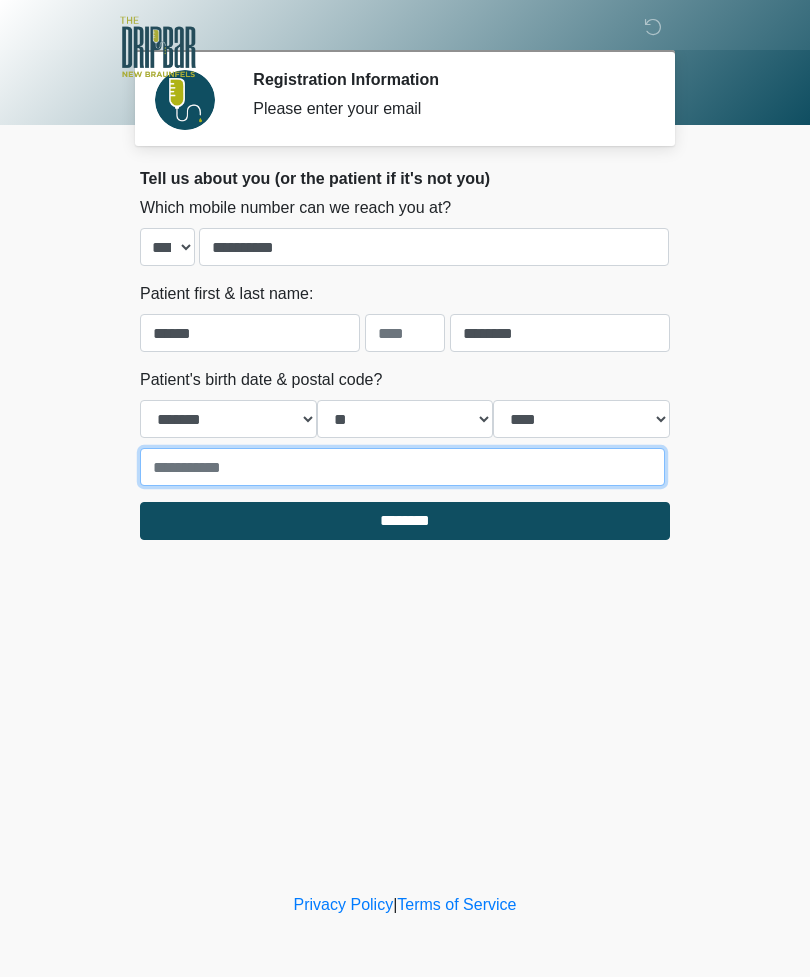 click at bounding box center (402, 467) 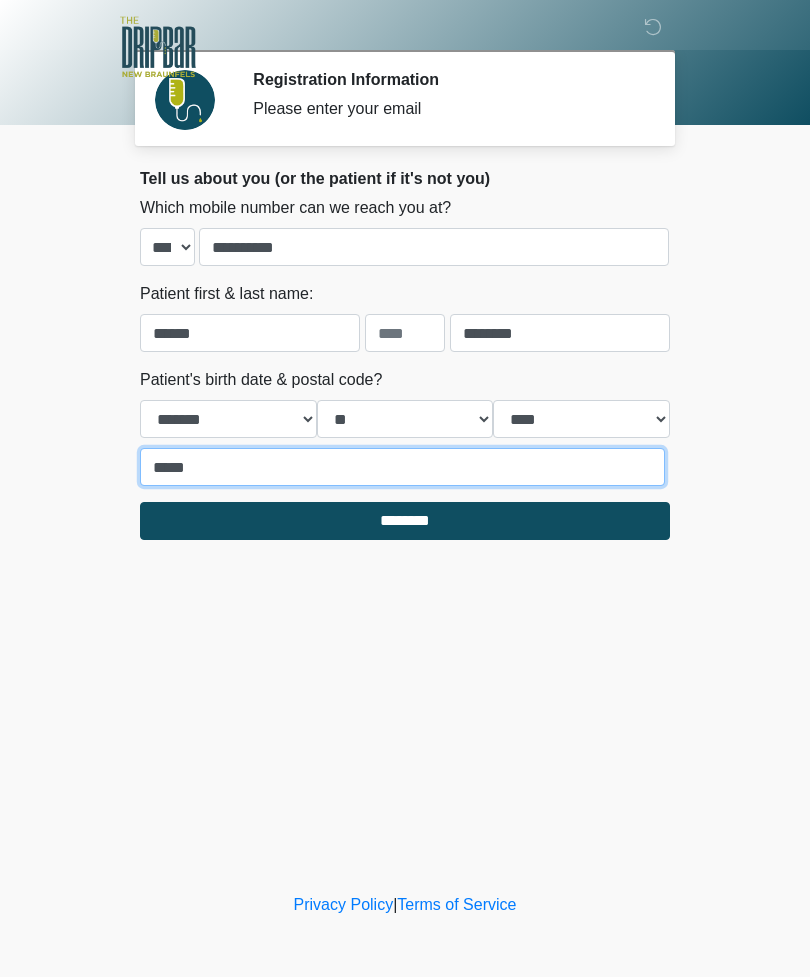 type on "*****" 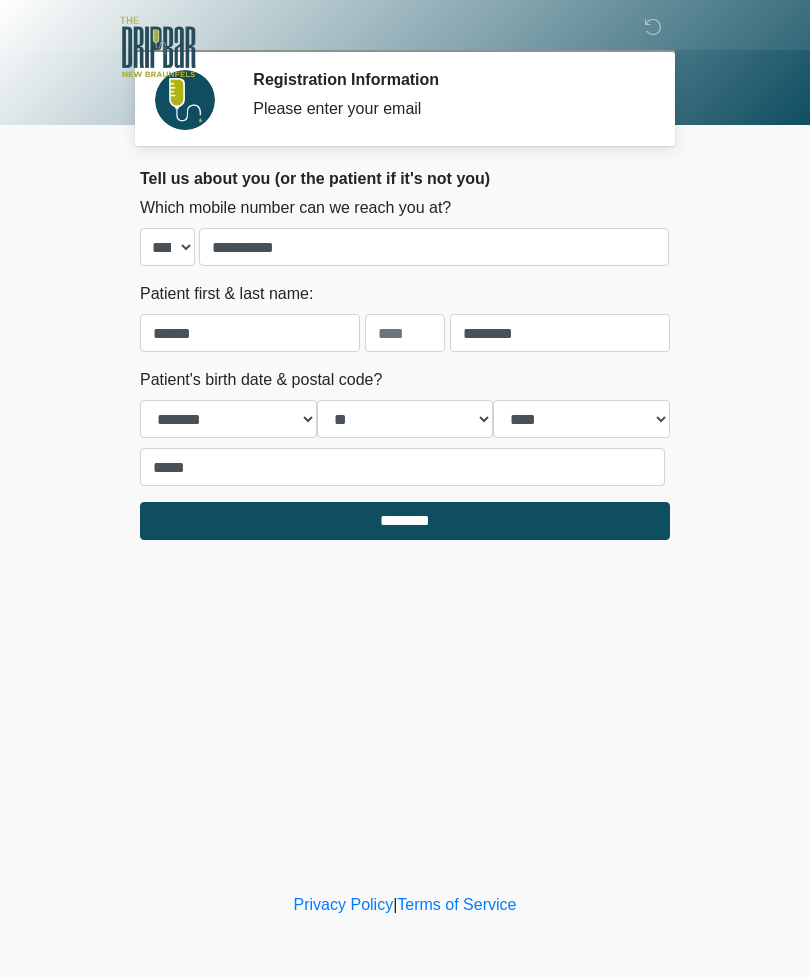 click on "********" at bounding box center (405, 521) 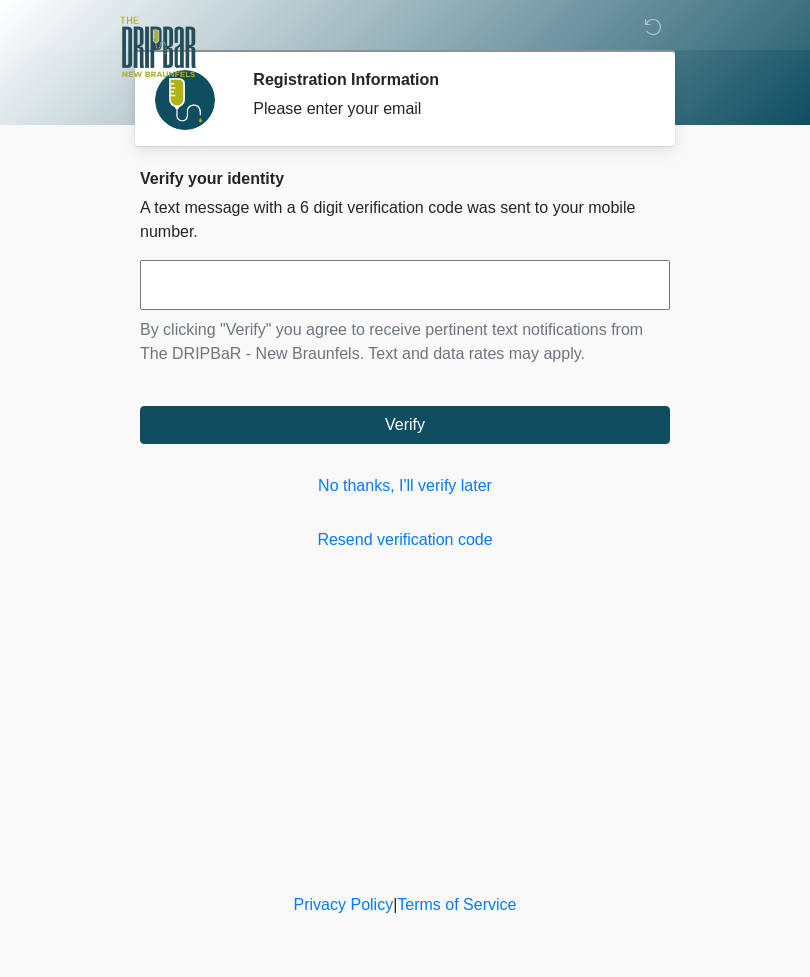 click at bounding box center [405, 285] 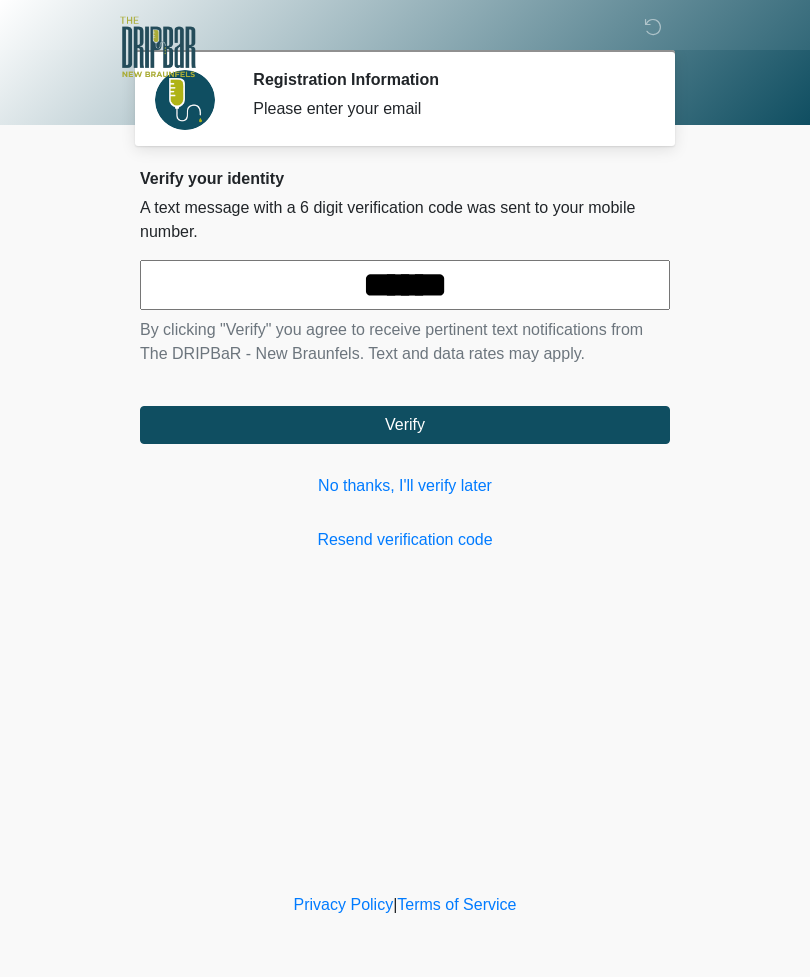 type on "******" 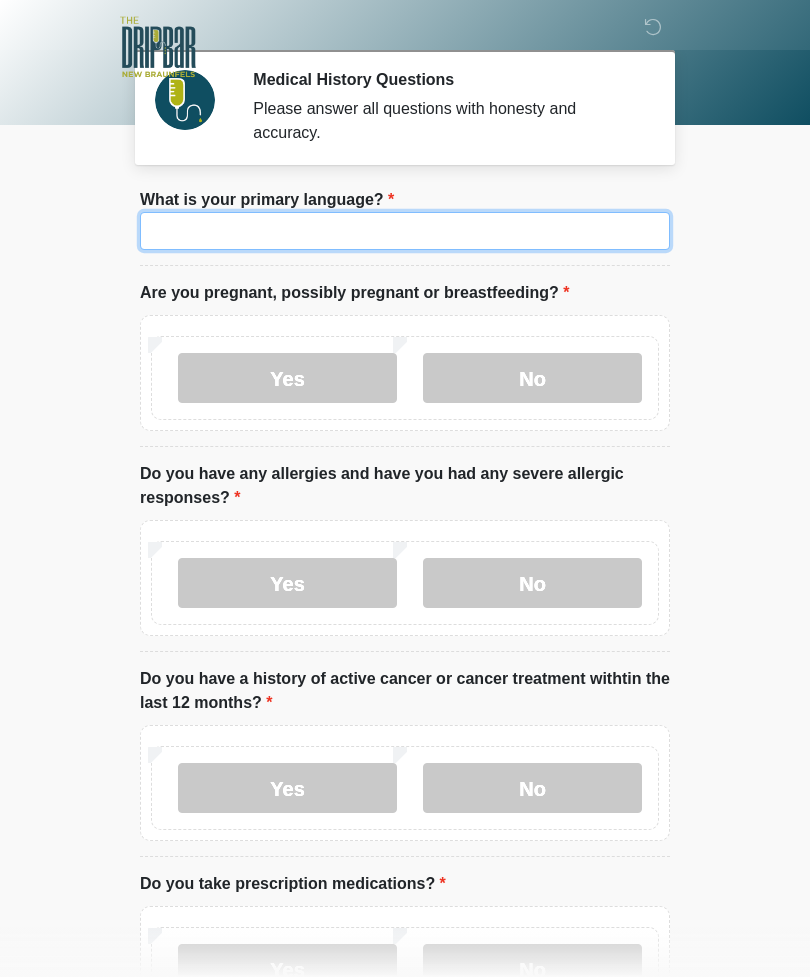 click on "What is your primary language?" at bounding box center [405, 231] 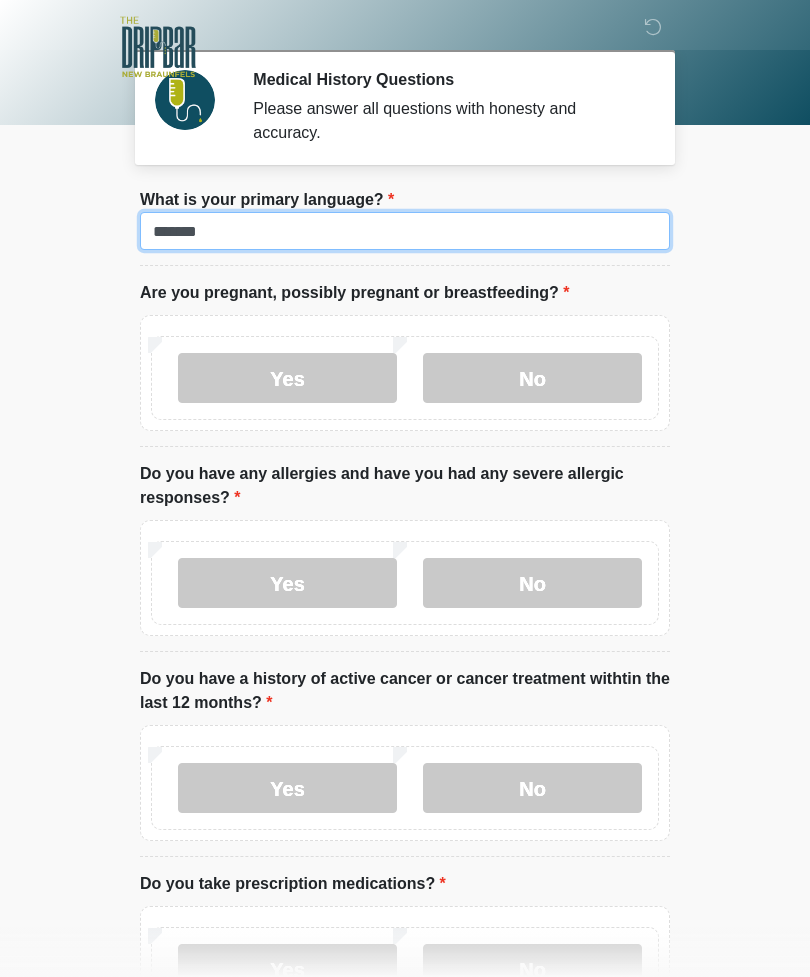 type on "*******" 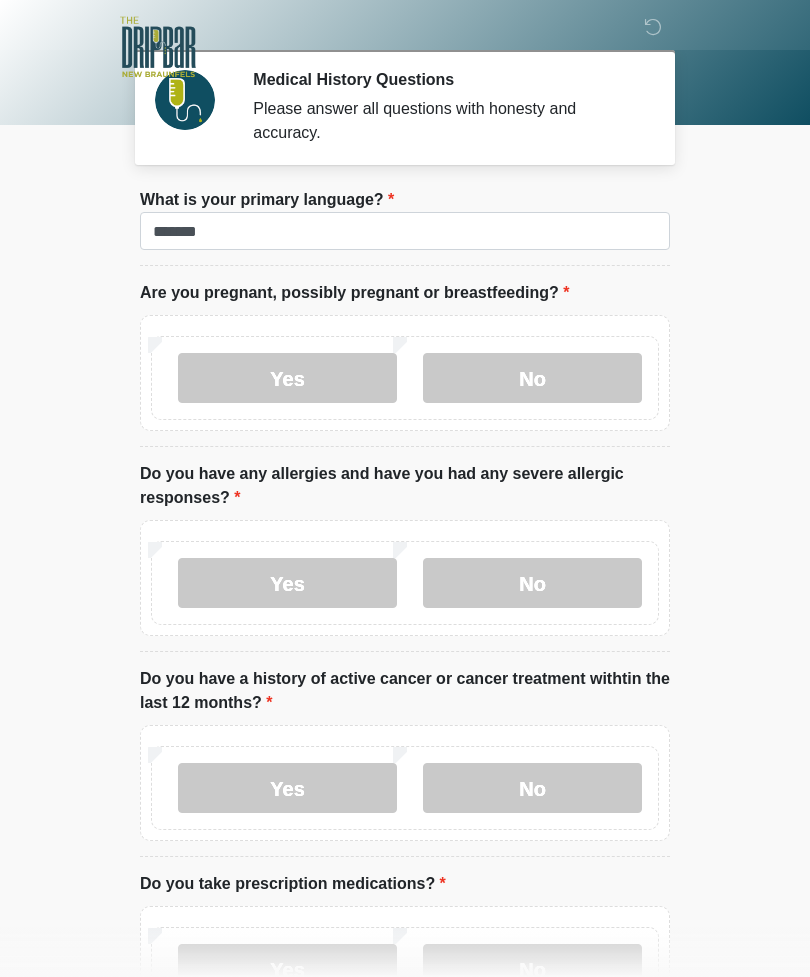 click on "No" at bounding box center [532, 378] 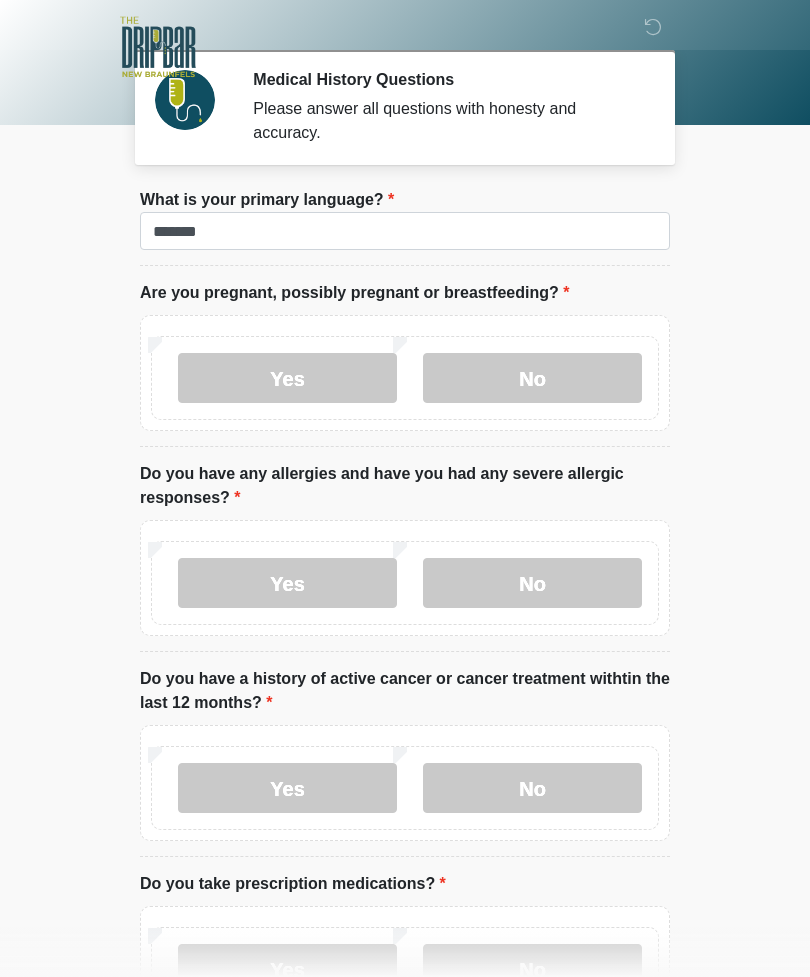 click on "Yes" at bounding box center [287, 583] 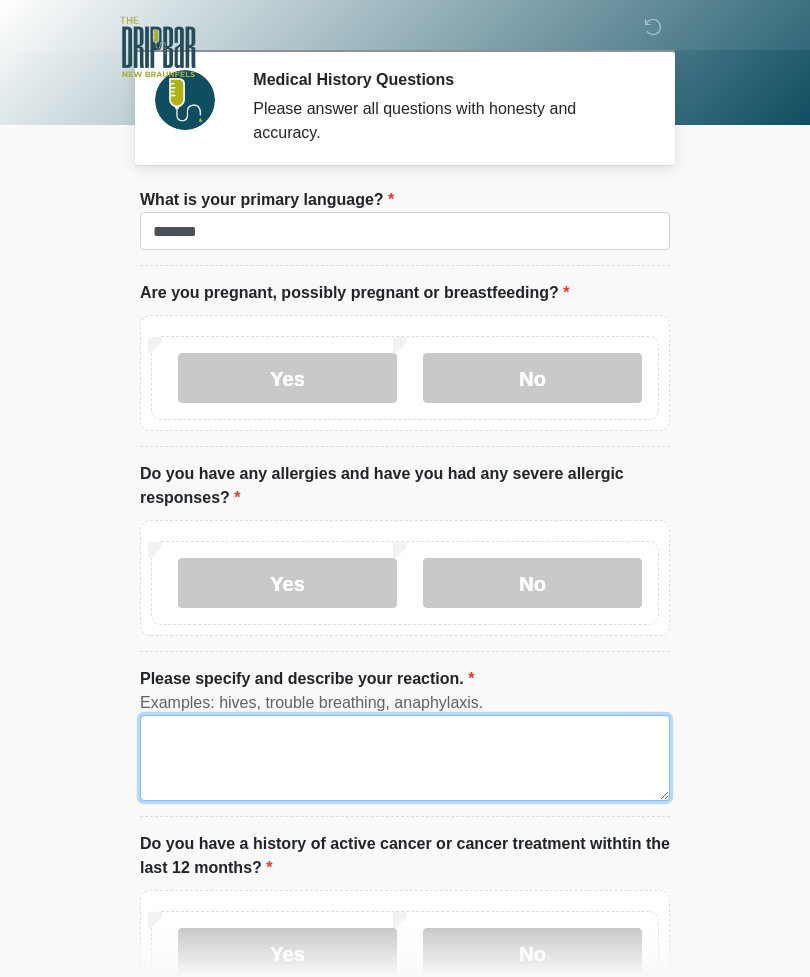 click on "Please specify and describe your reaction." at bounding box center (405, 758) 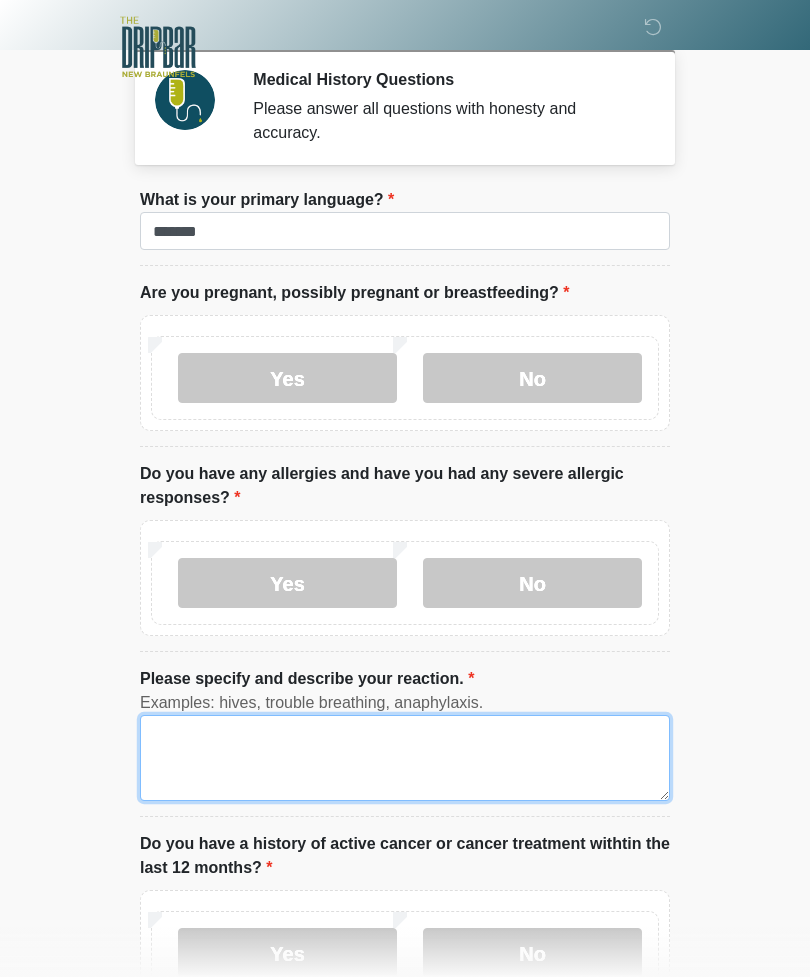 scroll, scrollTop: 108, scrollLeft: 0, axis: vertical 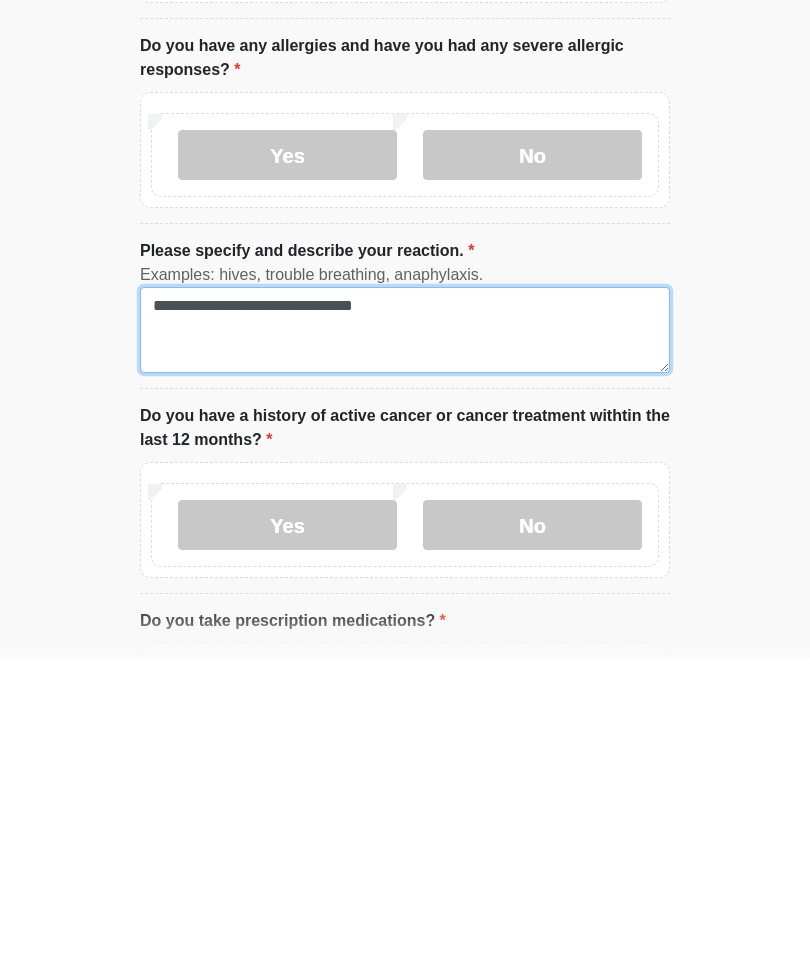 type on "**********" 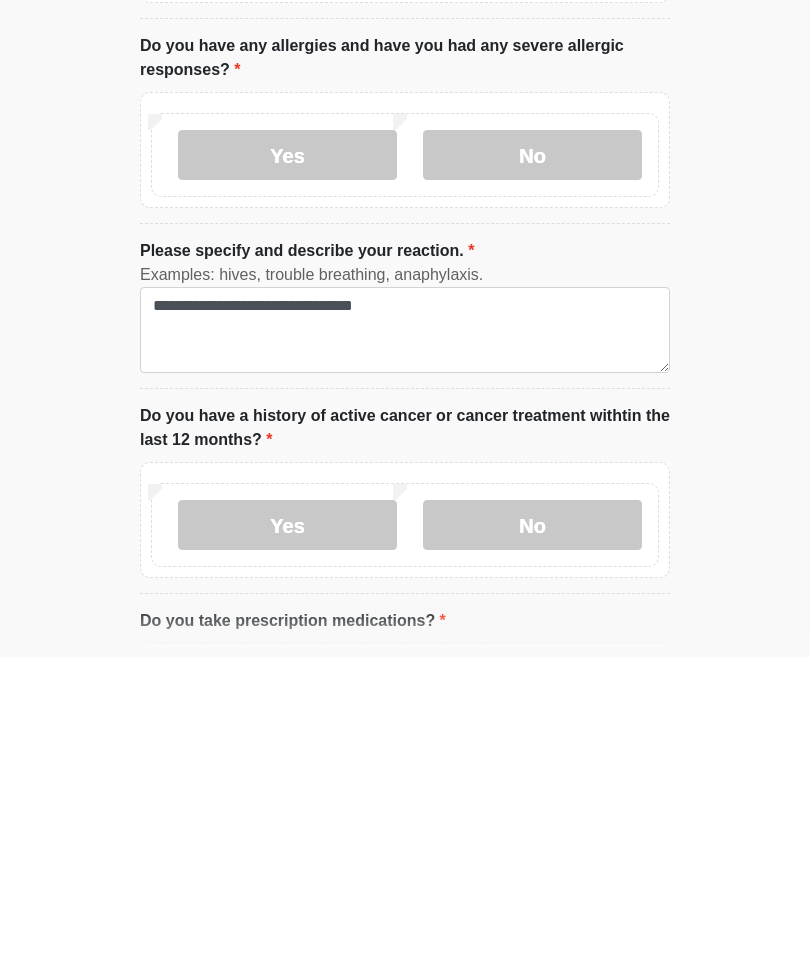 click on "No" at bounding box center [532, 845] 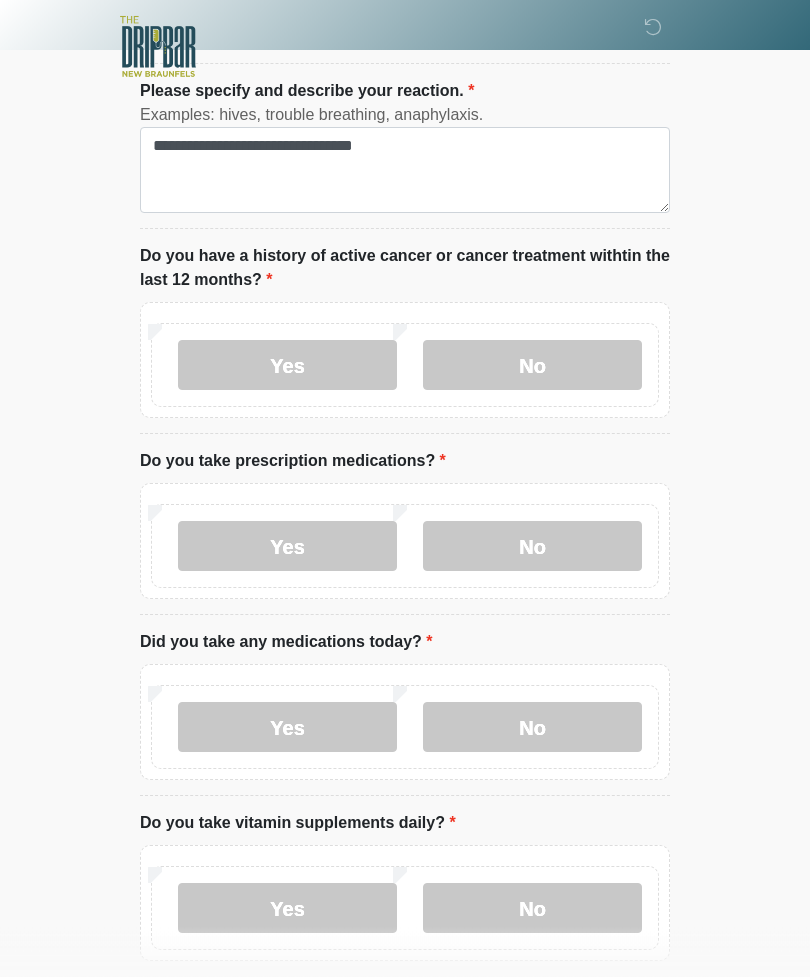scroll, scrollTop: 587, scrollLeft: 0, axis: vertical 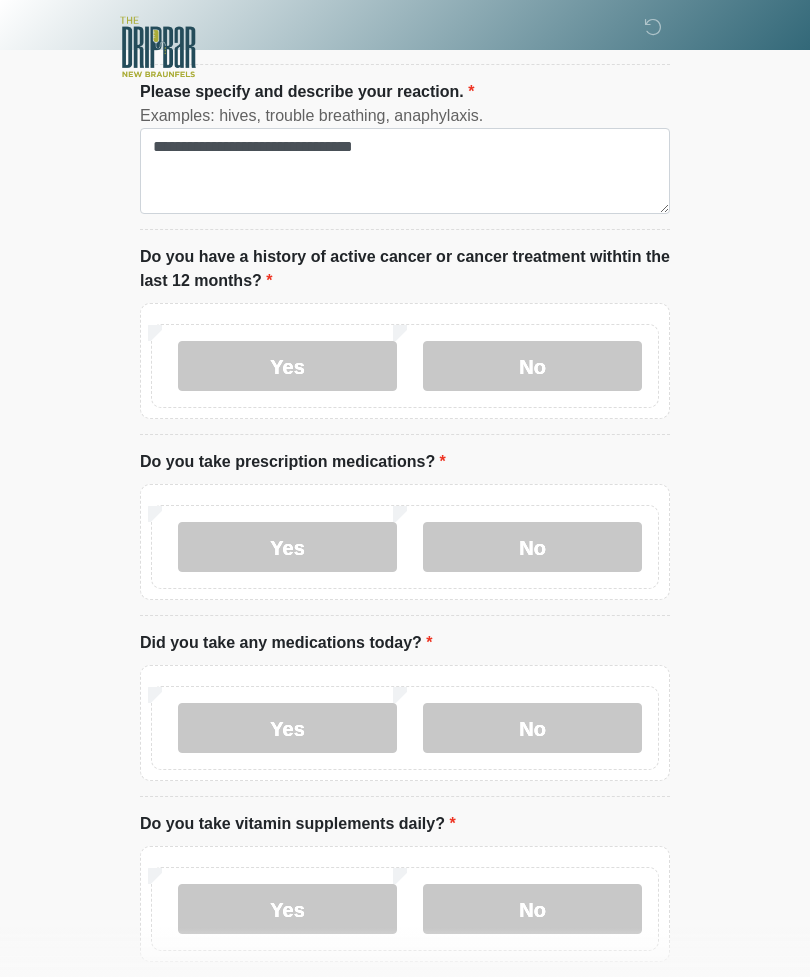 click on "Yes" at bounding box center [287, 547] 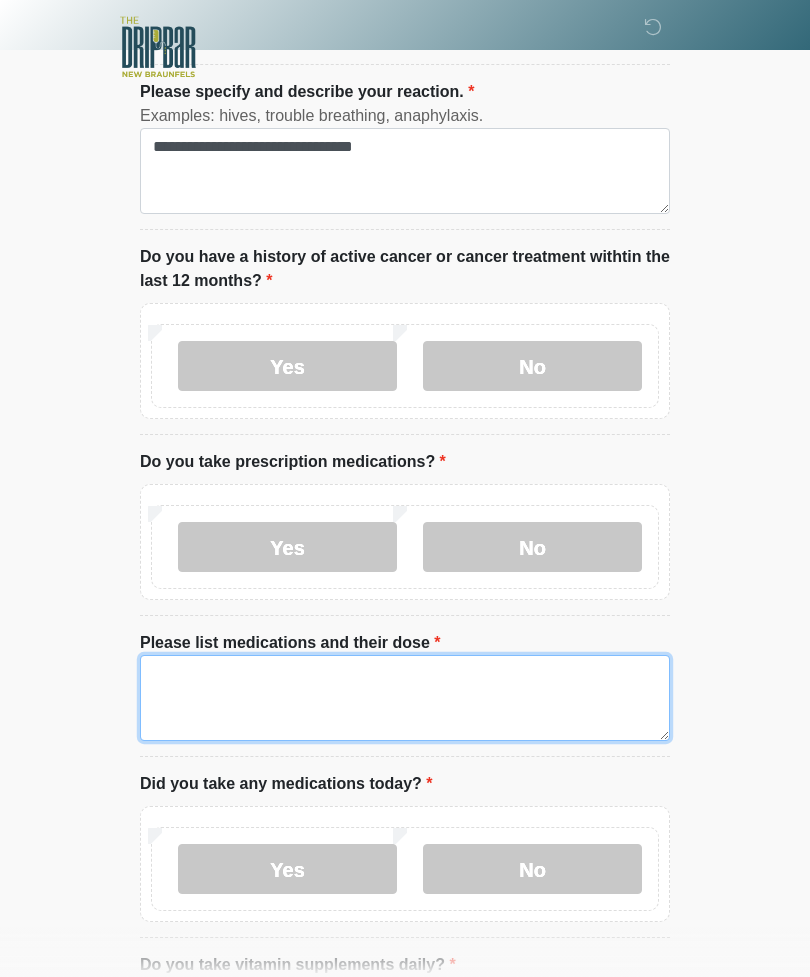 click on "Please list medications and their dose" at bounding box center (405, 698) 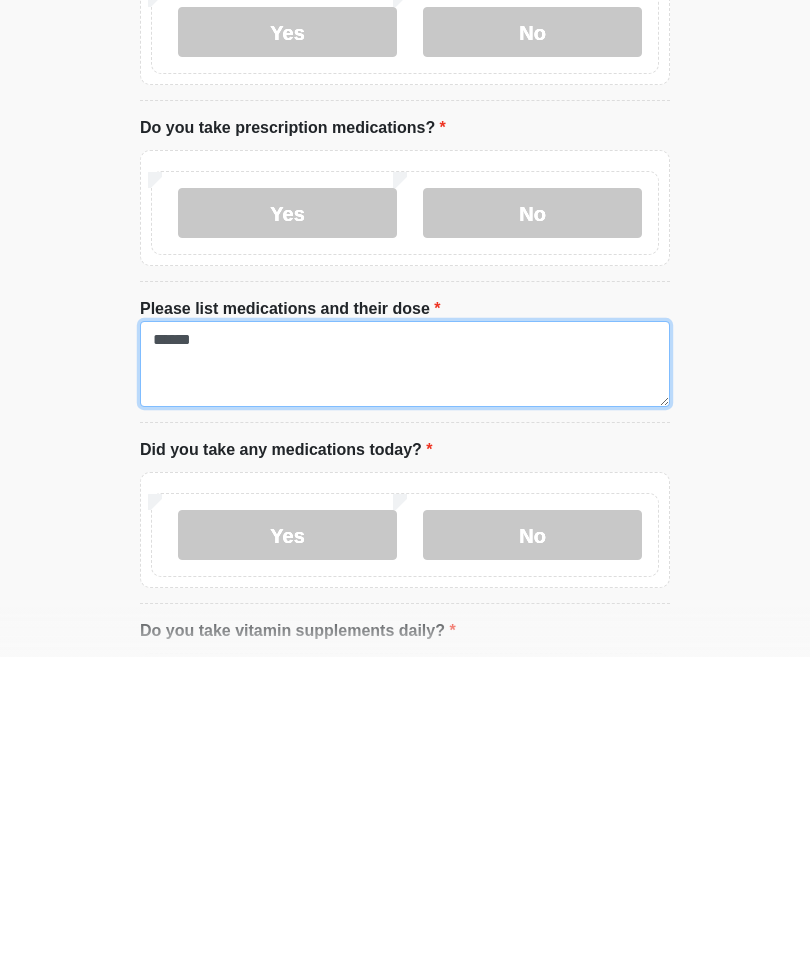 type on "******" 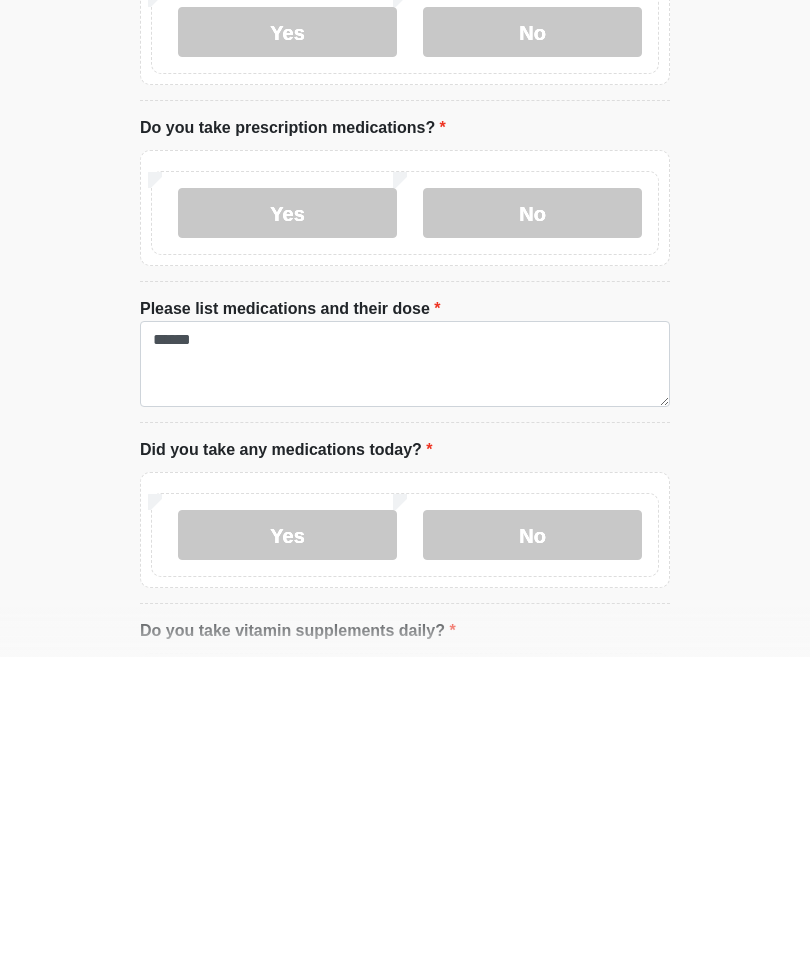 click on "No" at bounding box center (532, 855) 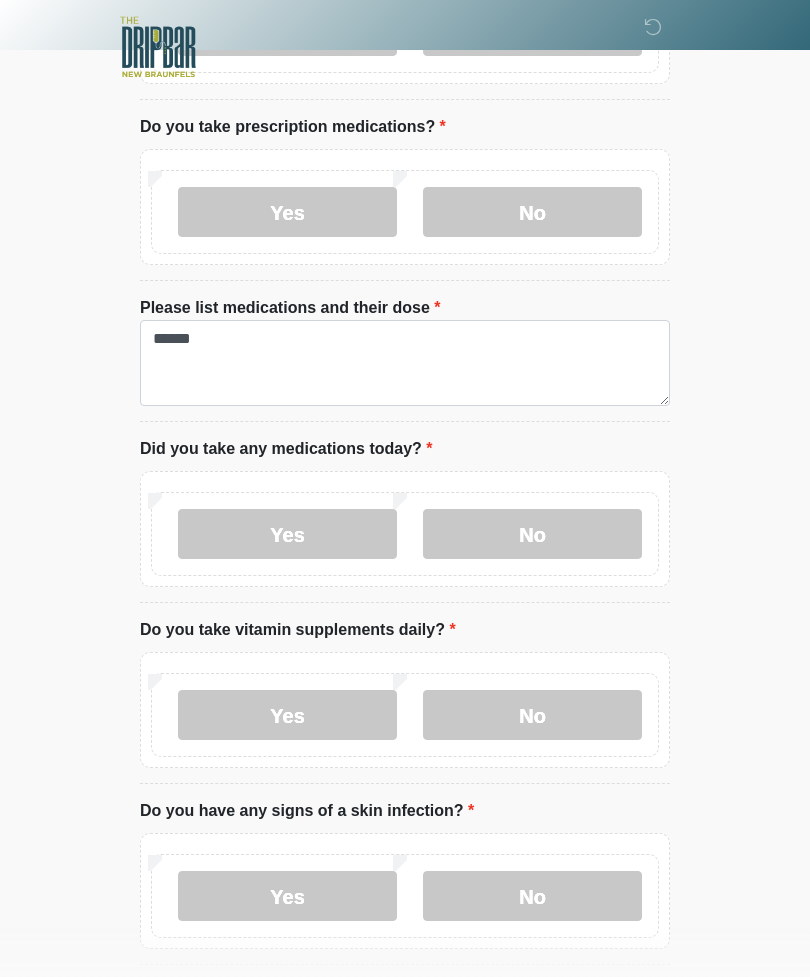 click on "No" at bounding box center (532, 715) 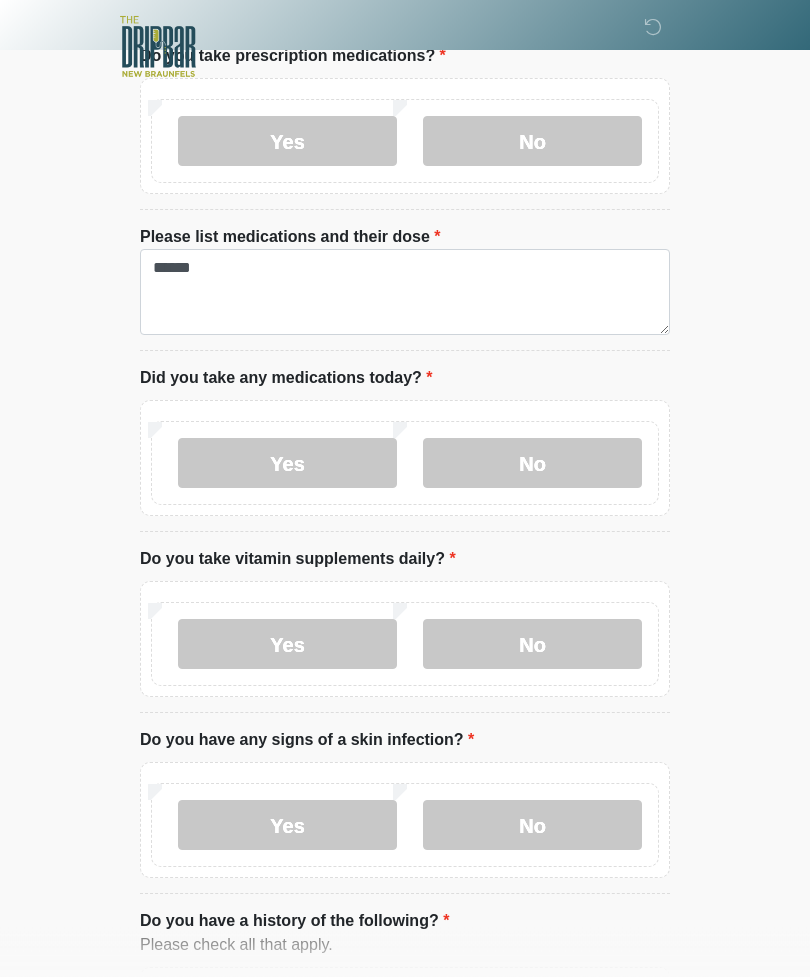 scroll, scrollTop: 995, scrollLeft: 0, axis: vertical 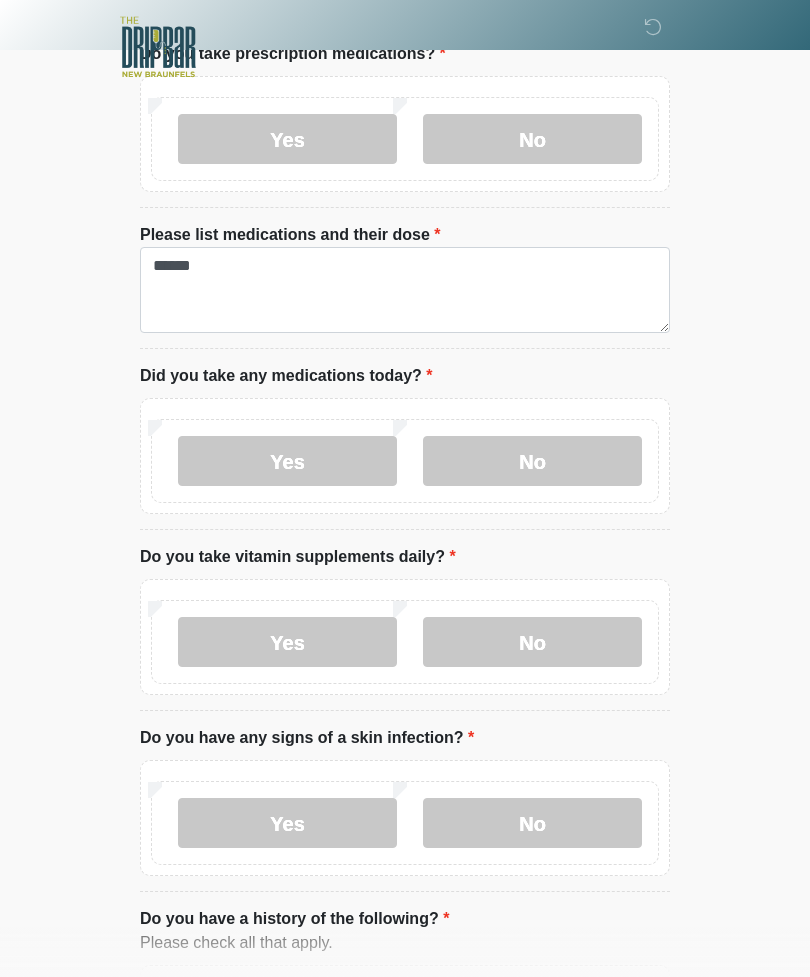 click on "No" at bounding box center [532, 823] 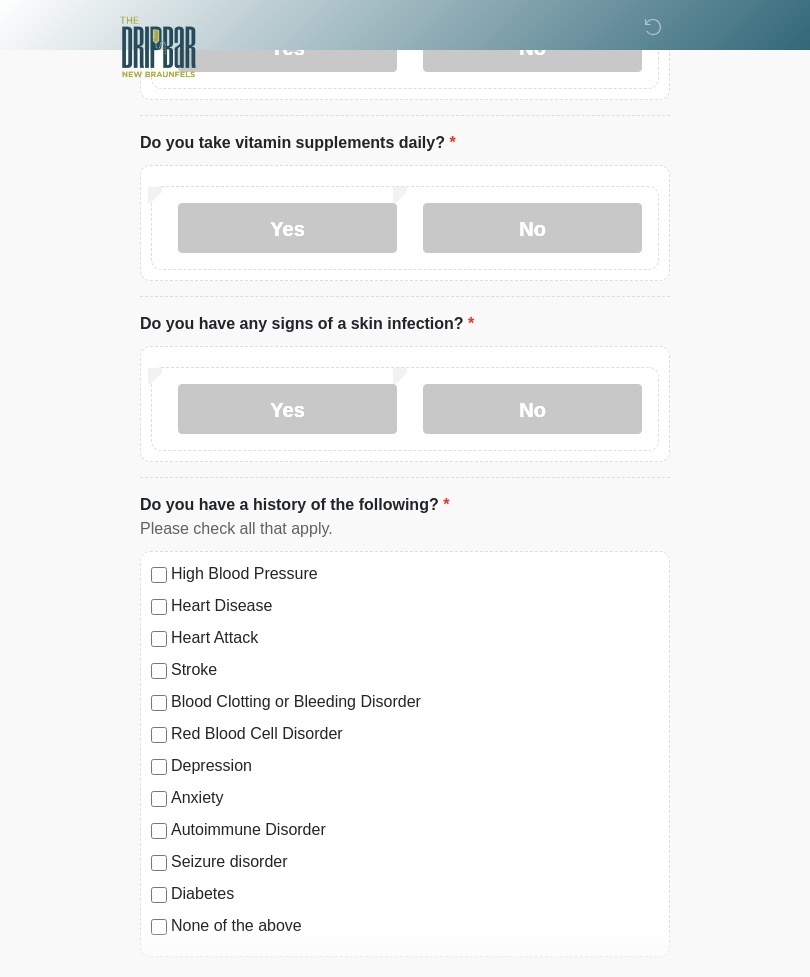 scroll, scrollTop: 1420, scrollLeft: 0, axis: vertical 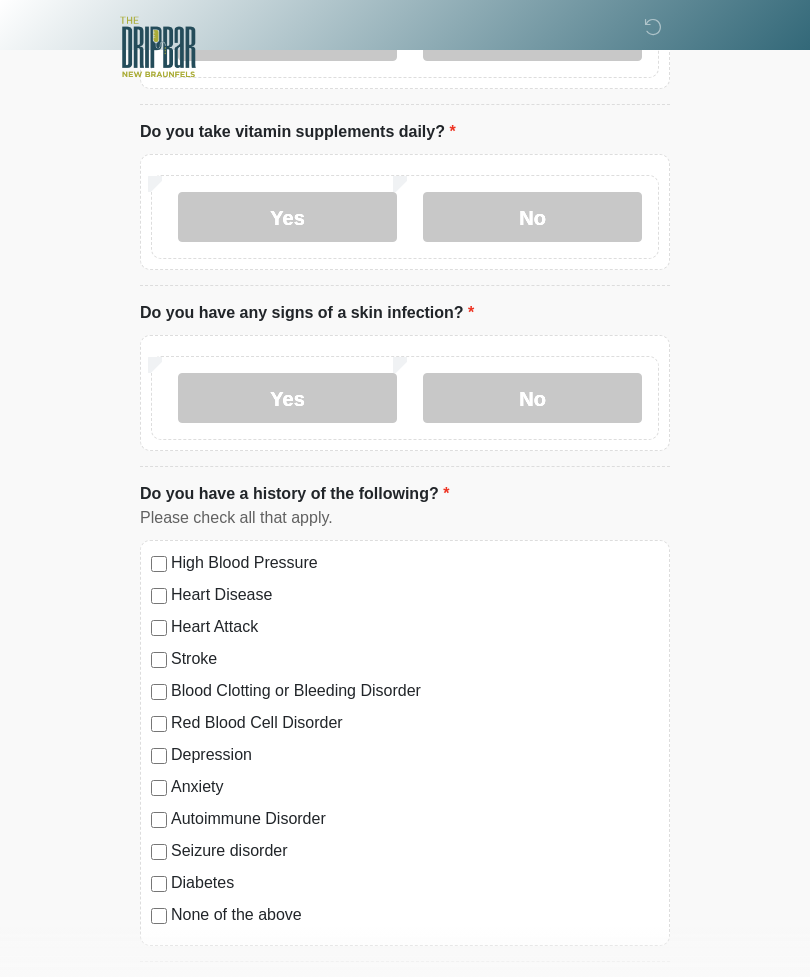 click on "Depression" at bounding box center [415, 755] 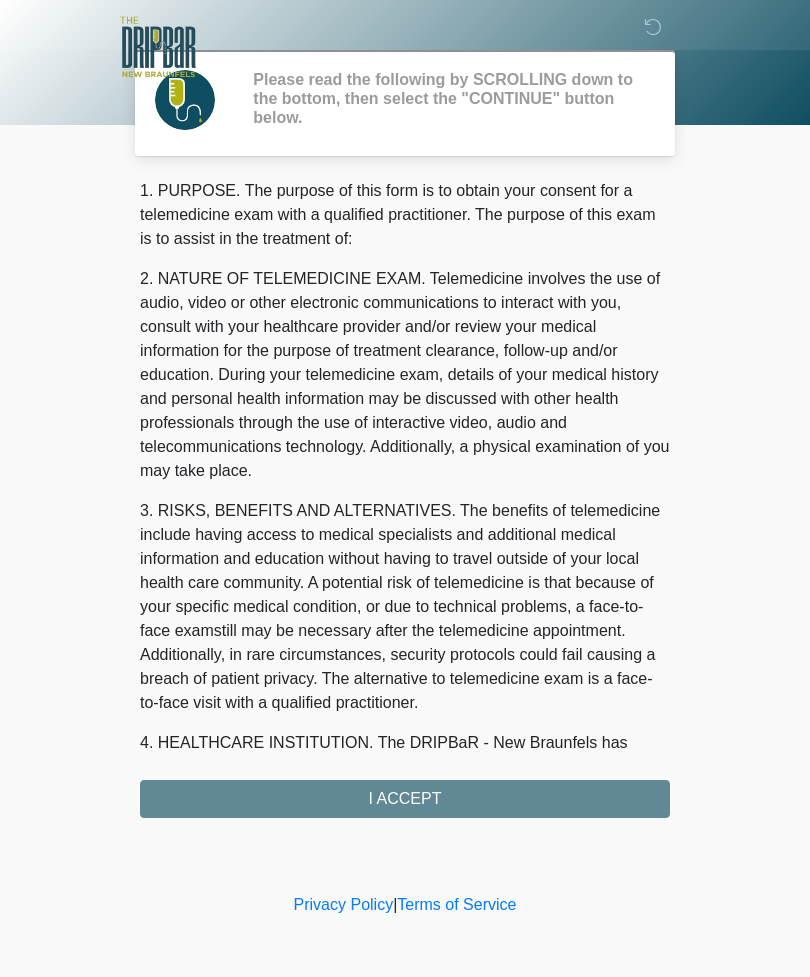 scroll, scrollTop: 0, scrollLeft: 0, axis: both 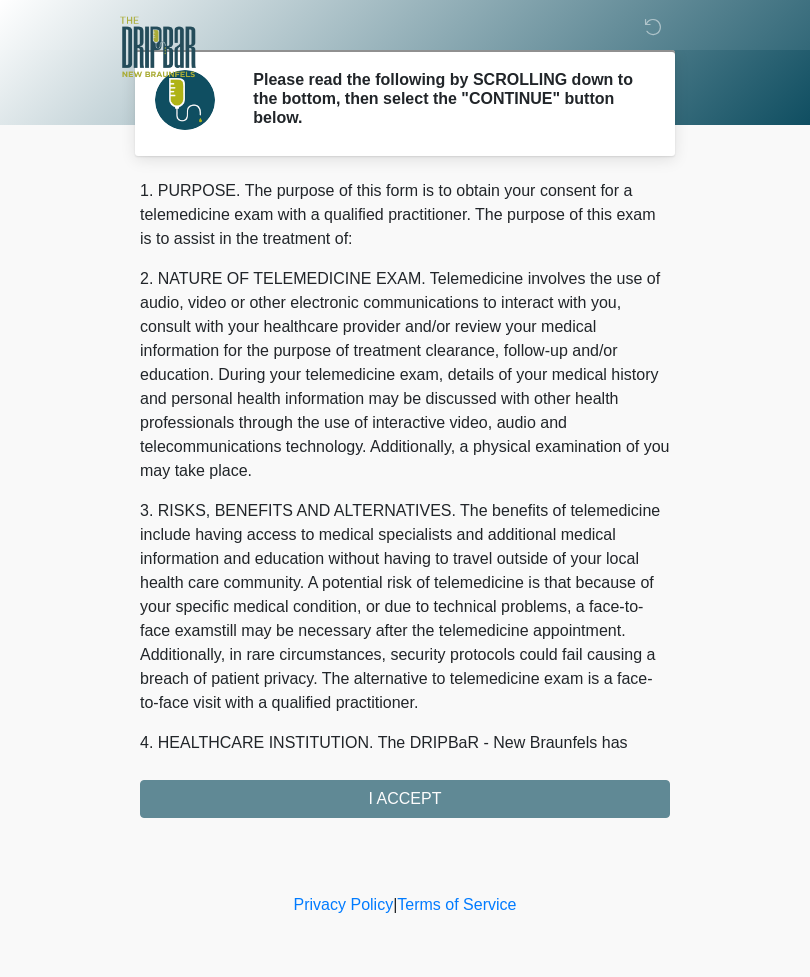 click on "1. PURPOSE. The purpose of this form is to obtain your consent for a telemedicine exam with a qualified practitioner. The purpose of this exam is to assist in the treatment of:  2. NATURE OF TELEMEDICINE EXAM. Telemedicine involves the use of audio, video or other electronic communications to interact with you, consult with your healthcare provider and/or review your medical information for the purpose of treatment clearance, follow-up and/or education. During your telemedicine exam, details of your medical history and personal health information may be discussed with other health professionals through the use of interactive video, audio and telecommunications technology. Additionally, a physical examination of you may take place. 4. HEALTHCARE INSTITUTION. The DRIPBaR - New Braunfels has medical and non-medical technical personnel who may participate in the telemedicine exam to aid in the audio/video link with the qualified practitioner.
I ACCEPT" at bounding box center (405, 498) 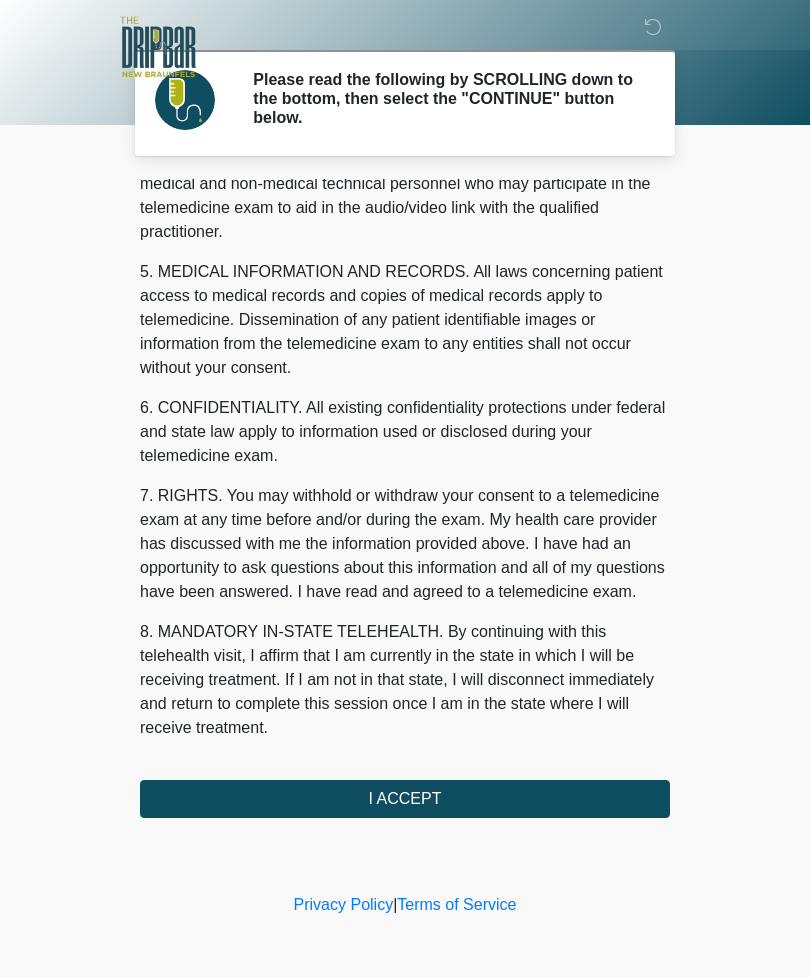click on "I ACCEPT" at bounding box center [405, 799] 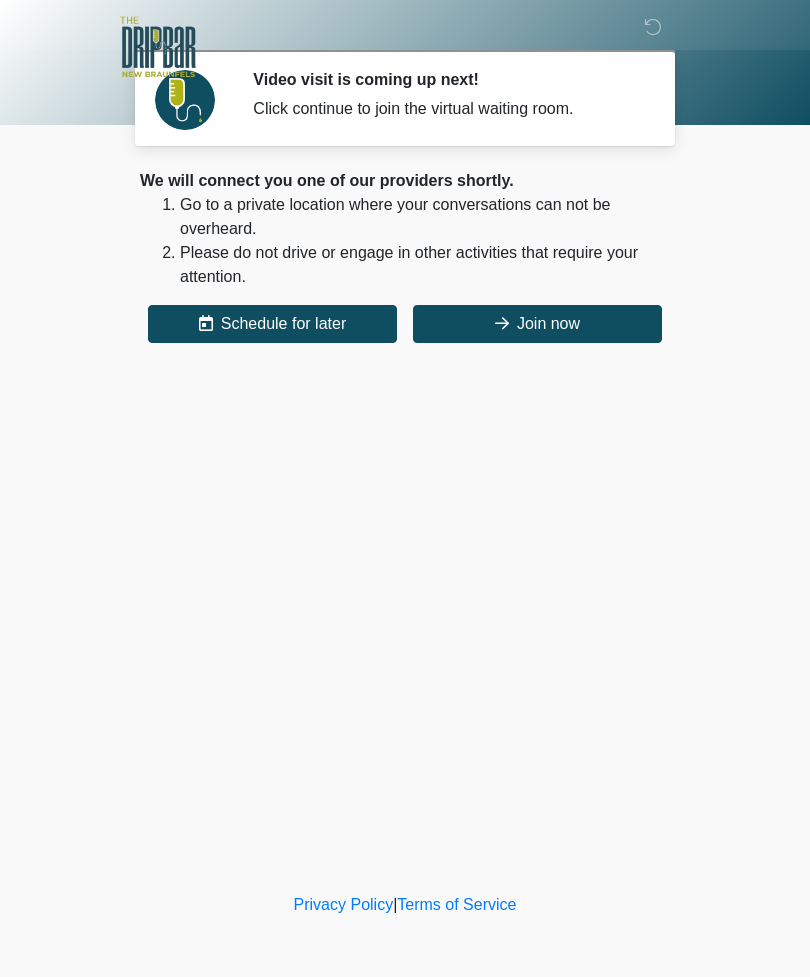 click on "Join now" at bounding box center [537, 324] 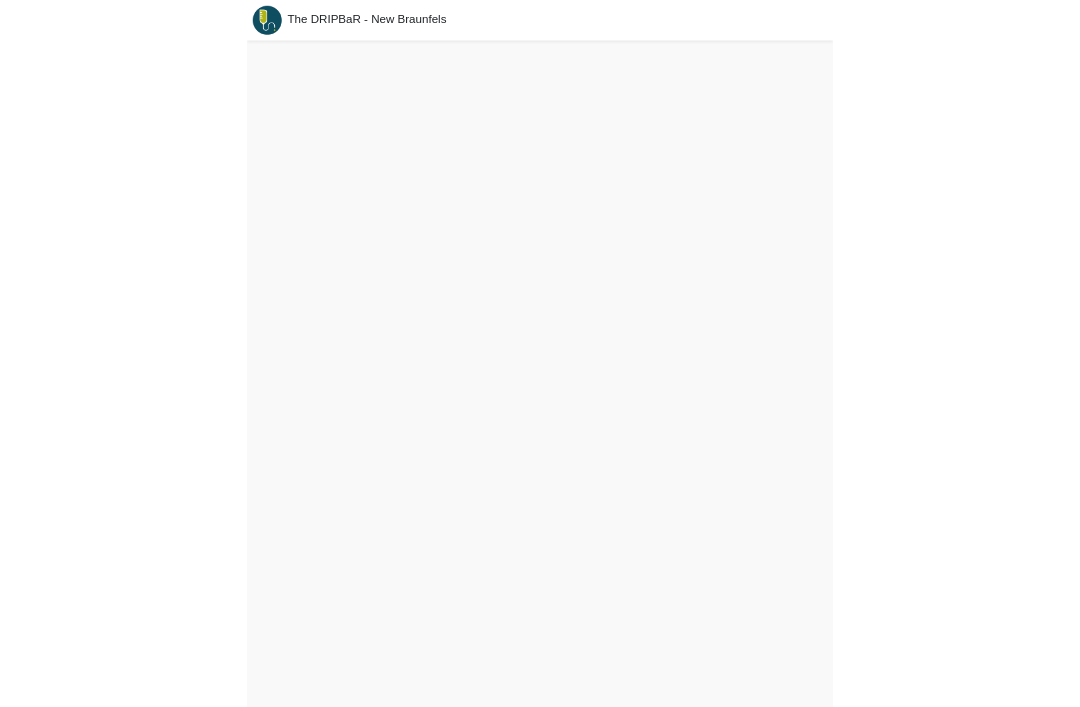 scroll, scrollTop: 0, scrollLeft: 0, axis: both 